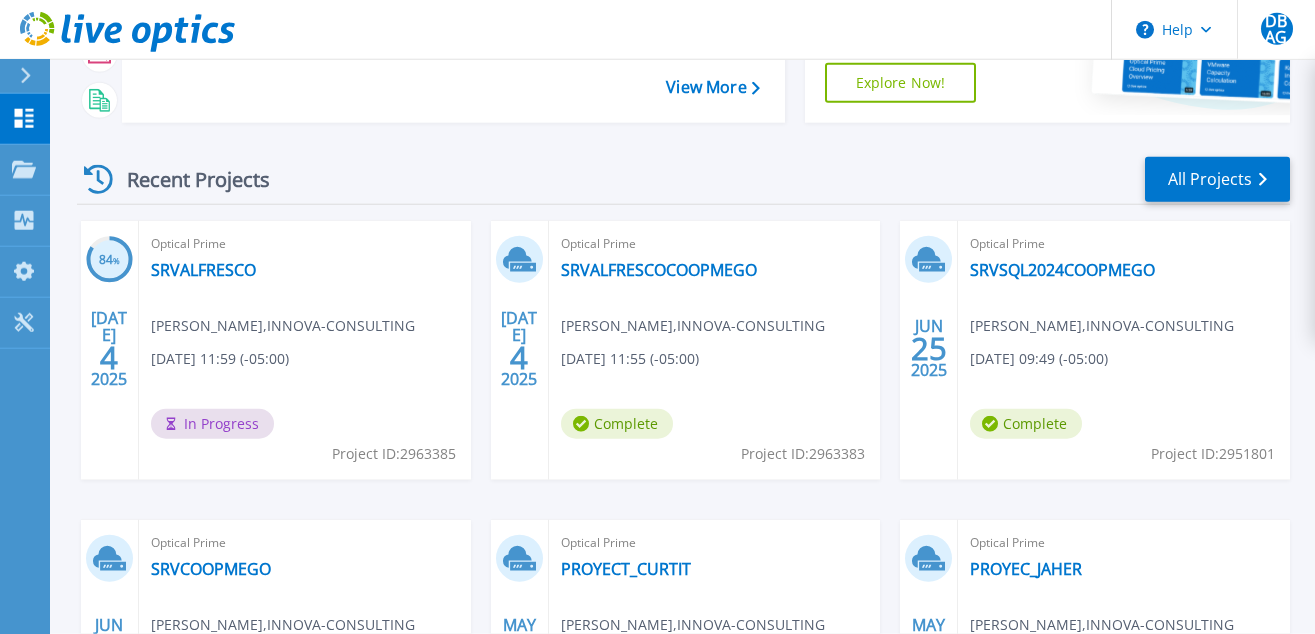 scroll, scrollTop: 204, scrollLeft: 0, axis: vertical 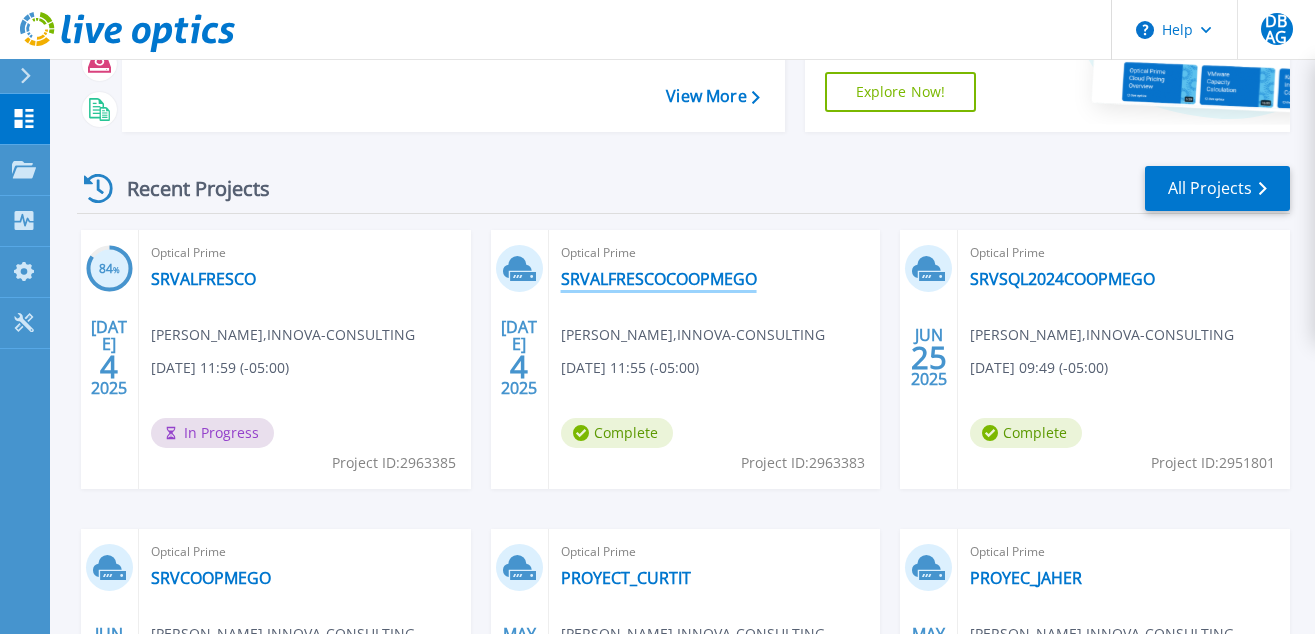 click on "SRVALFRESCOCOOPMEGO" at bounding box center [659, 279] 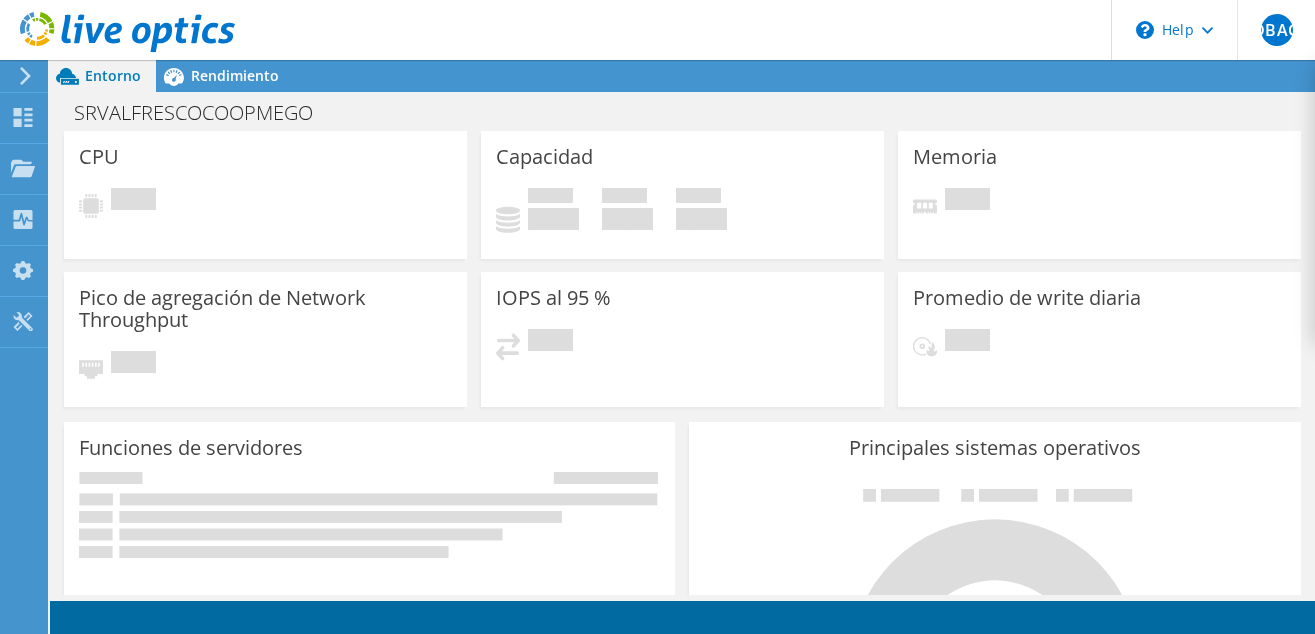 scroll, scrollTop: 0, scrollLeft: 0, axis: both 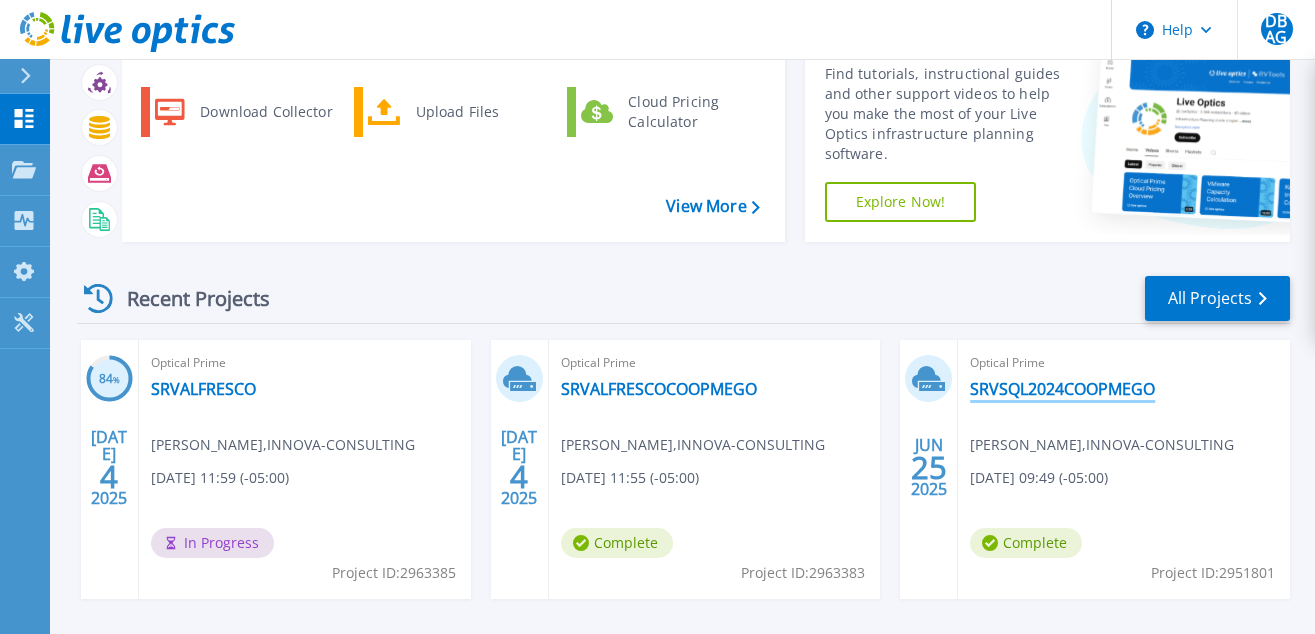 click on "SRVSQL2024COOPMEGO" at bounding box center (1062, 389) 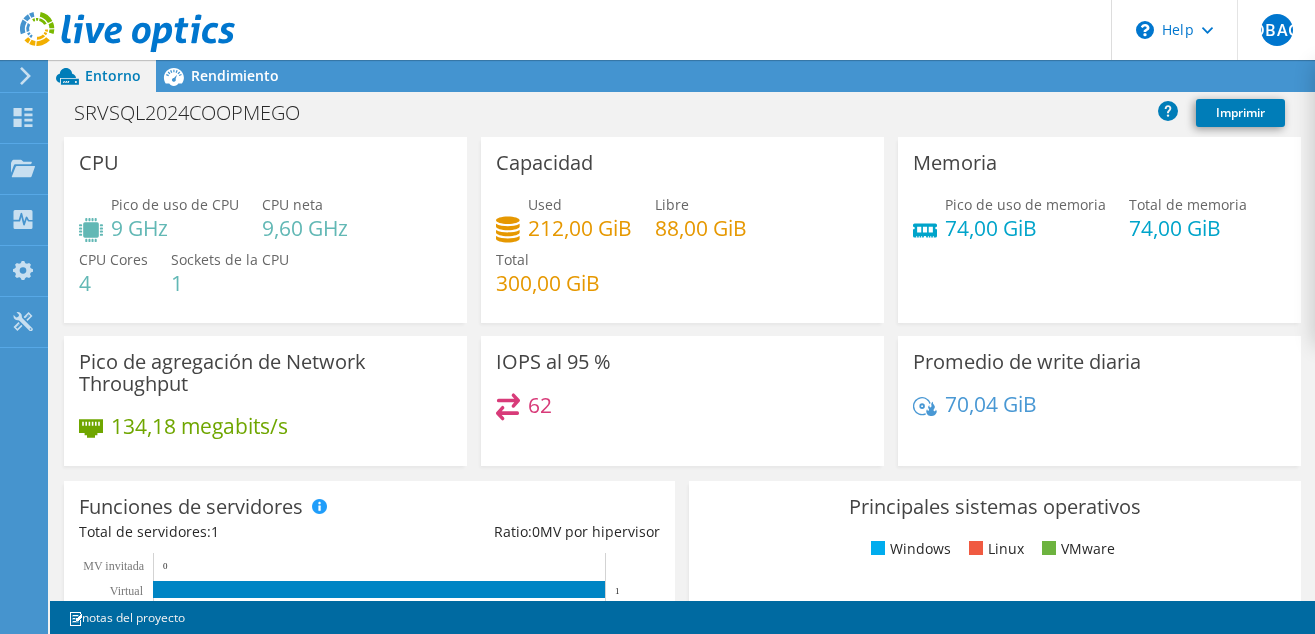 scroll, scrollTop: 0, scrollLeft: 0, axis: both 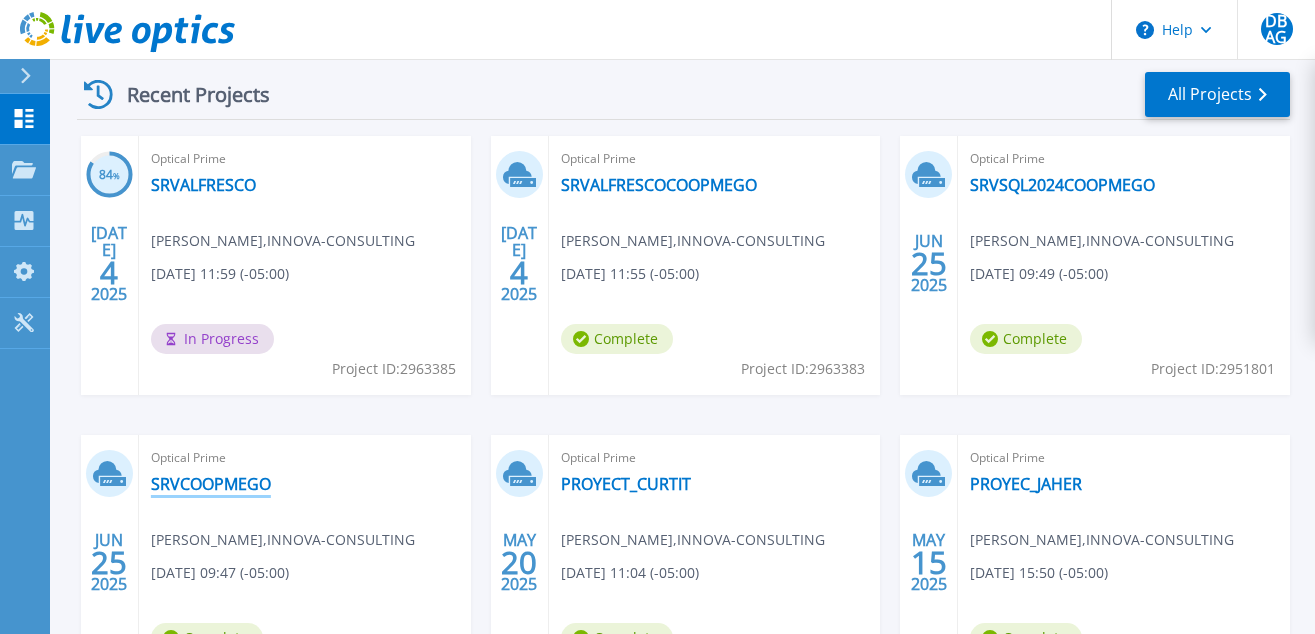 click on "SRVCOOPMEGO" at bounding box center (211, 484) 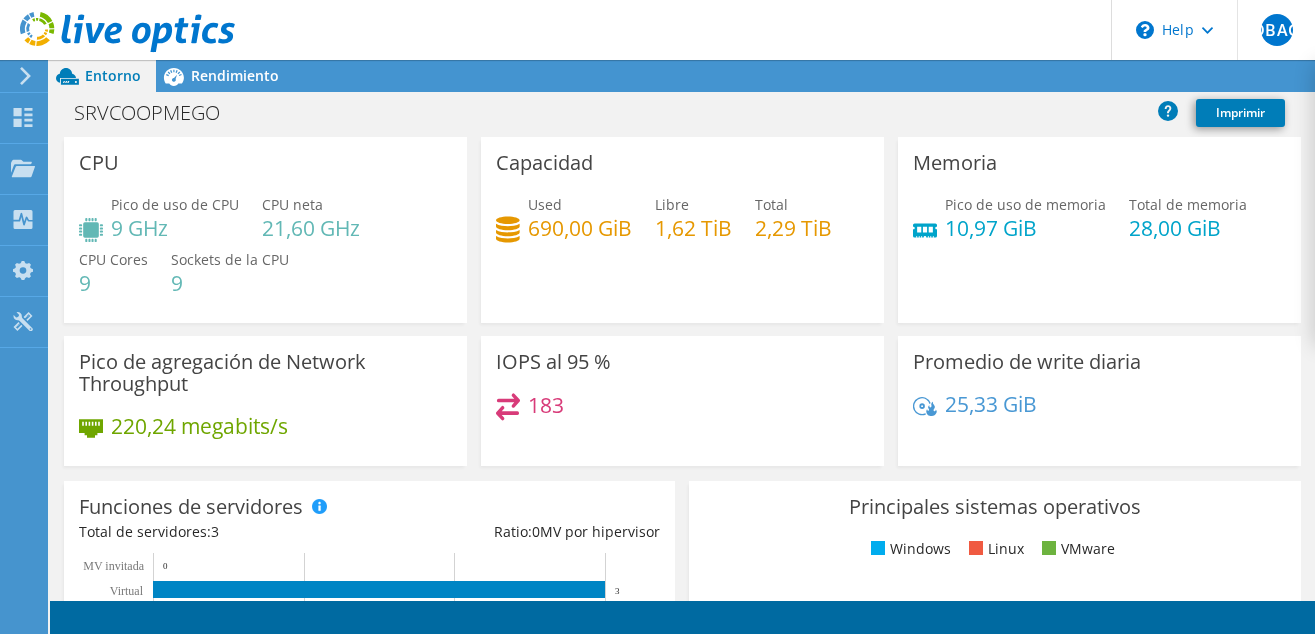 scroll, scrollTop: 0, scrollLeft: 0, axis: both 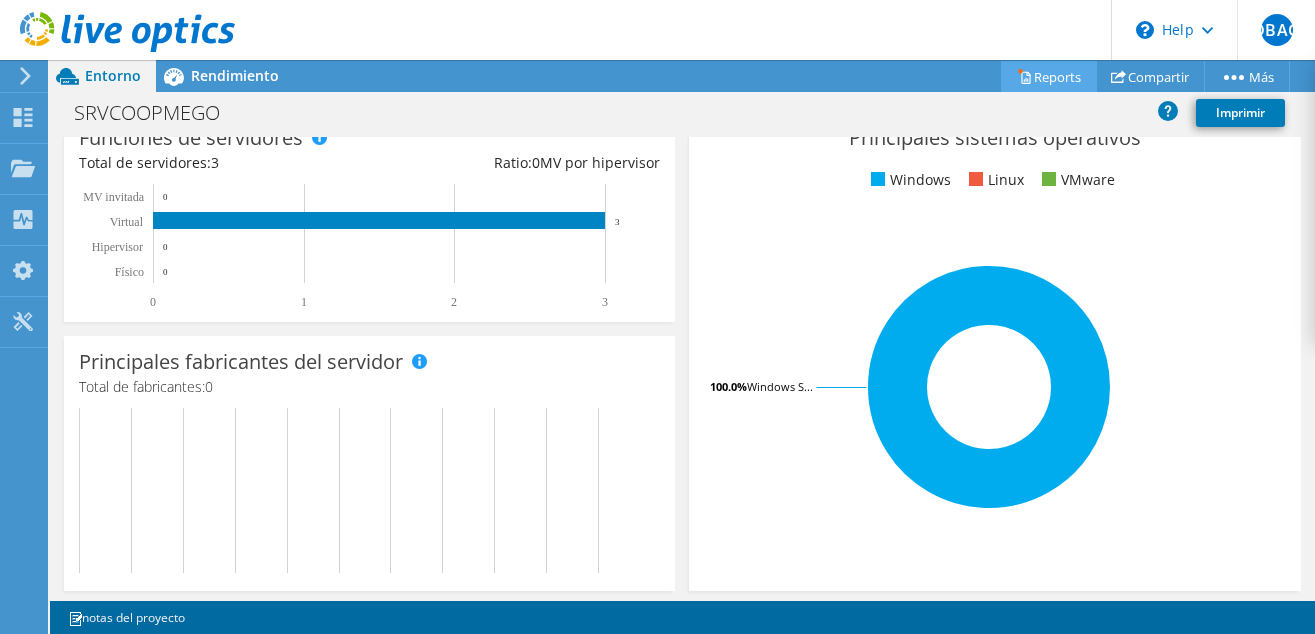 click on "Reports" at bounding box center [1049, 76] 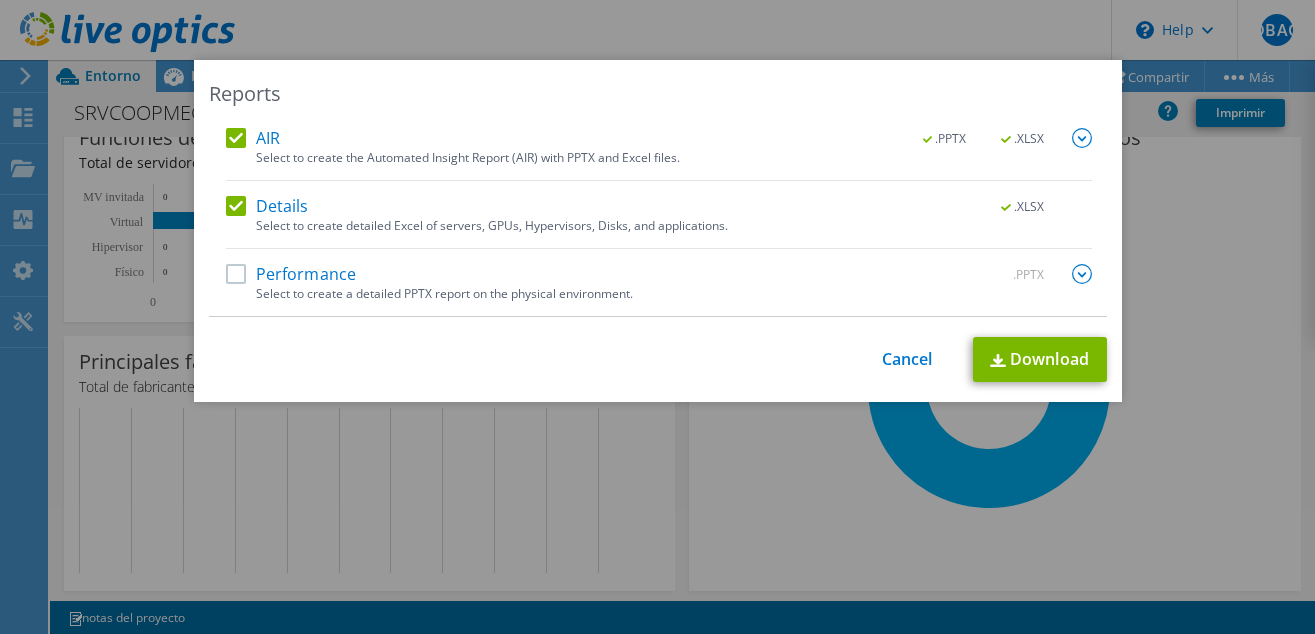 click on "Performance" at bounding box center (291, 274) 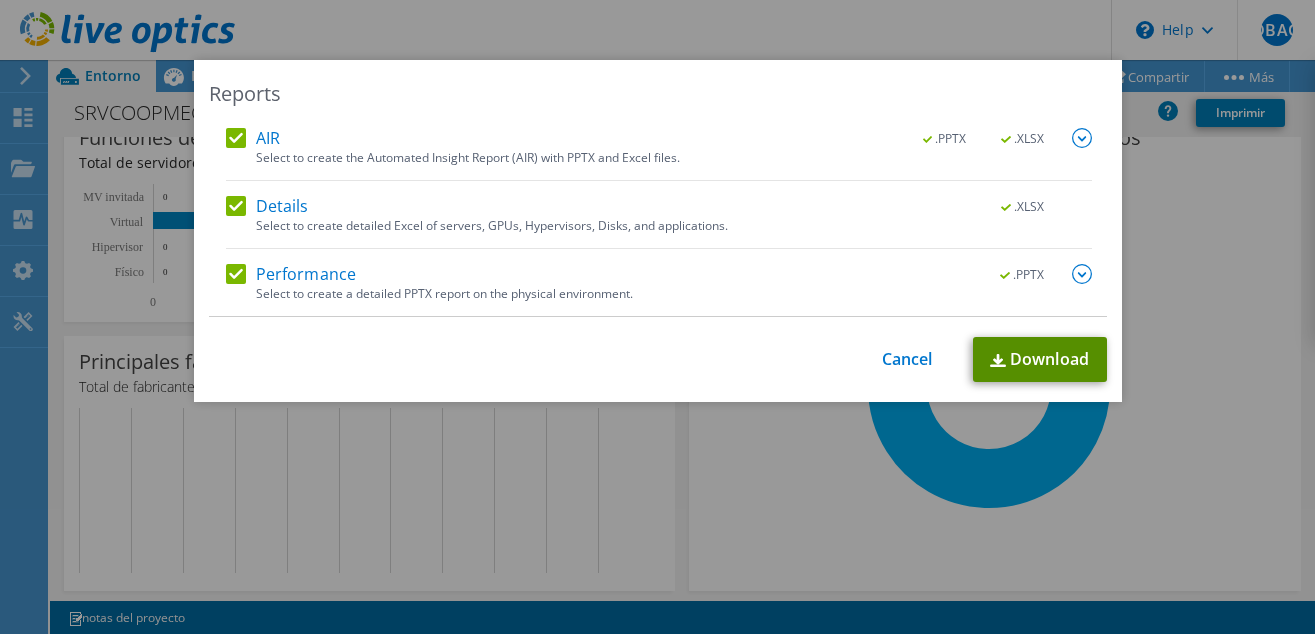 click on "Download" at bounding box center [1040, 359] 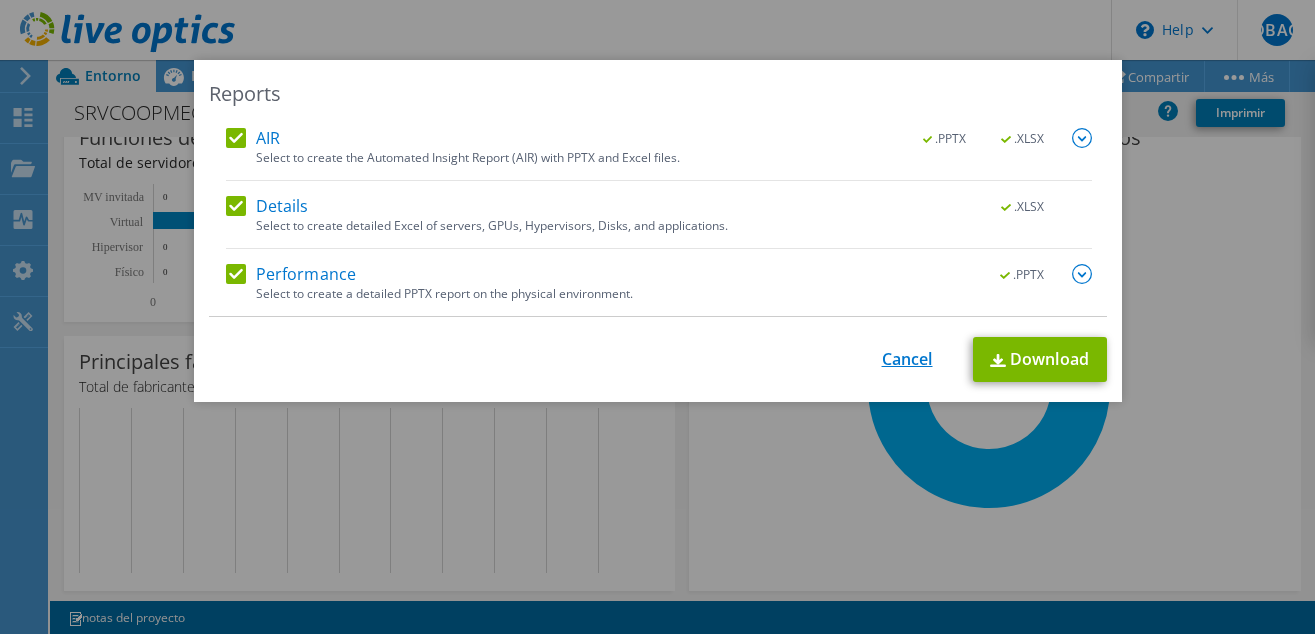 click on "Cancel" at bounding box center [907, 359] 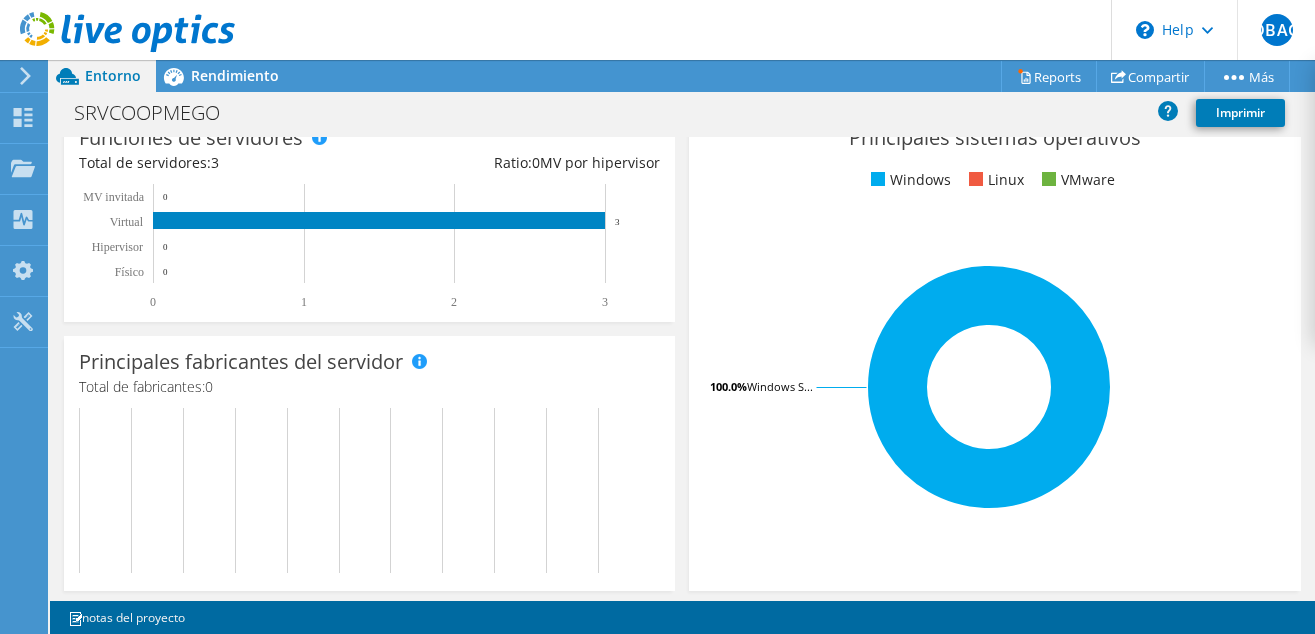 scroll, scrollTop: 0, scrollLeft: 0, axis: both 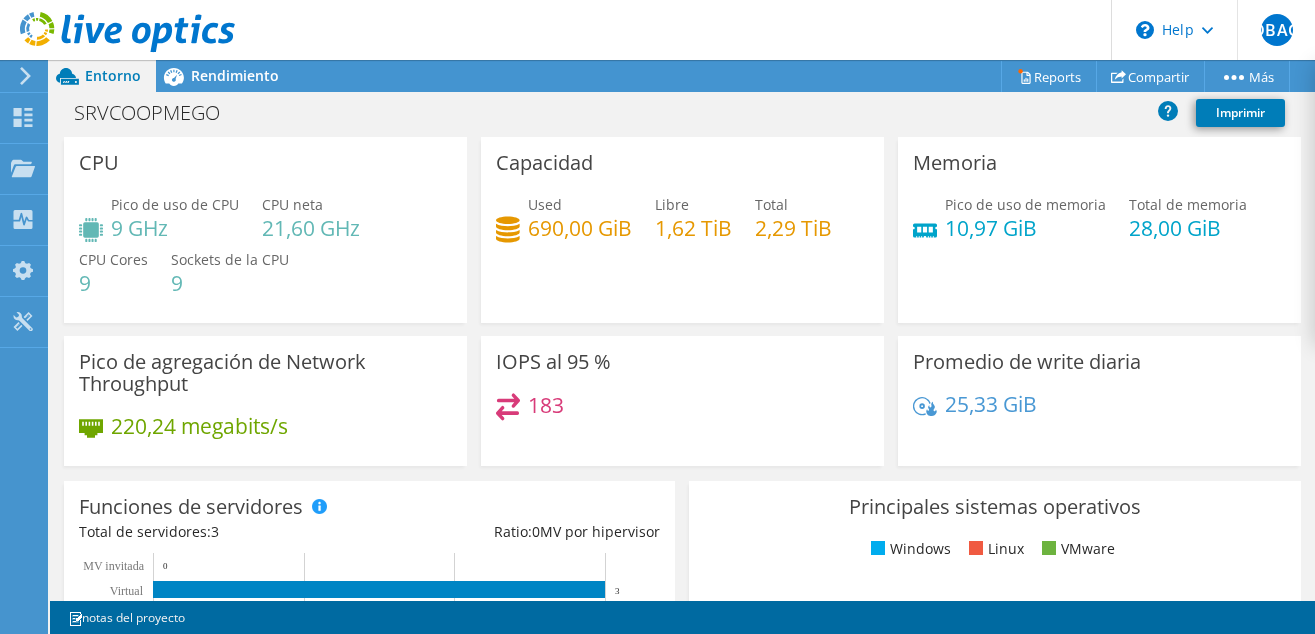 click 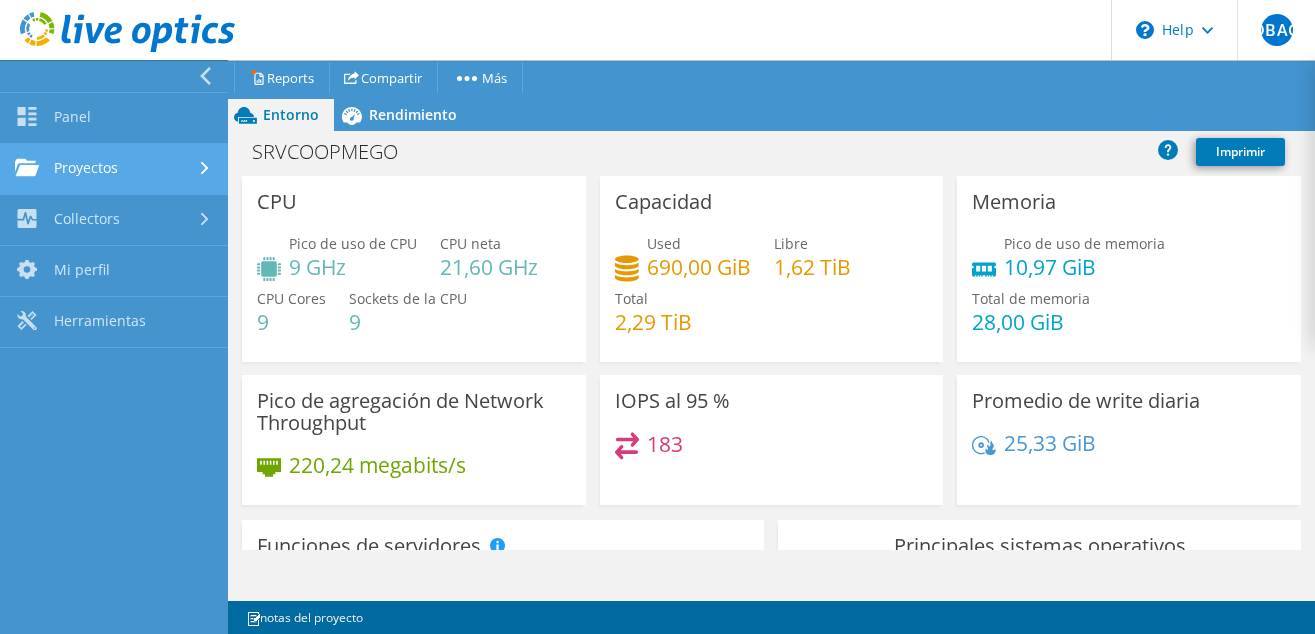 click on "Proyectos" at bounding box center [114, 169] 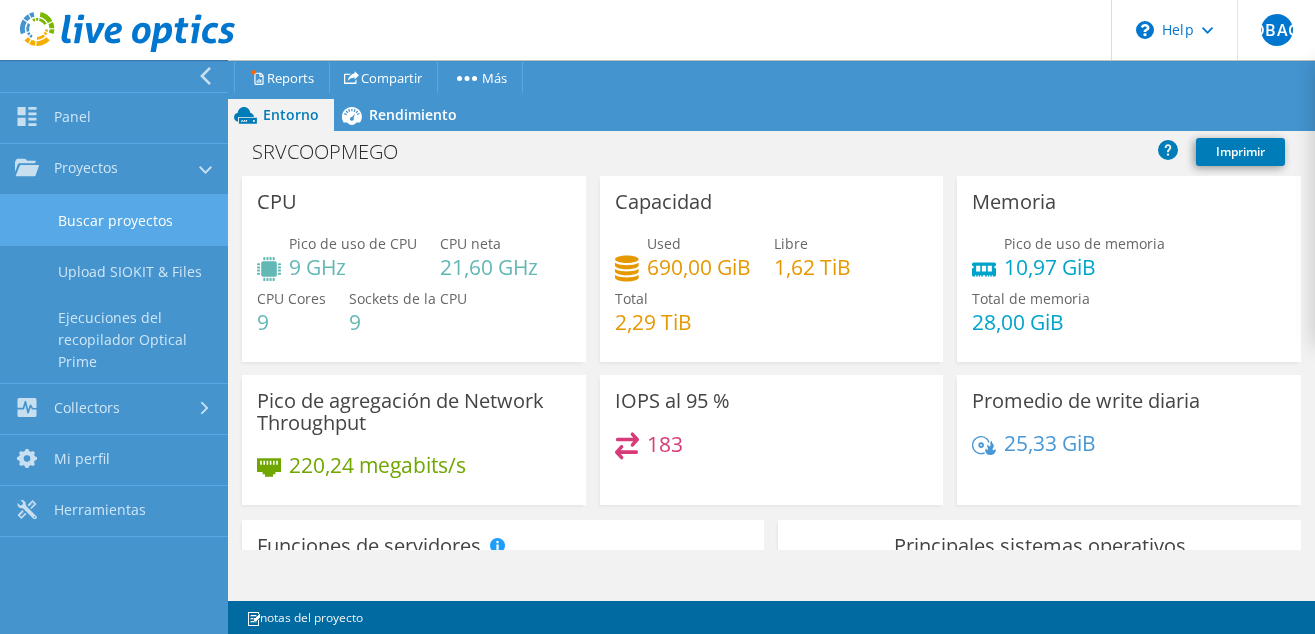 click on "Buscar proyectos" at bounding box center [114, 220] 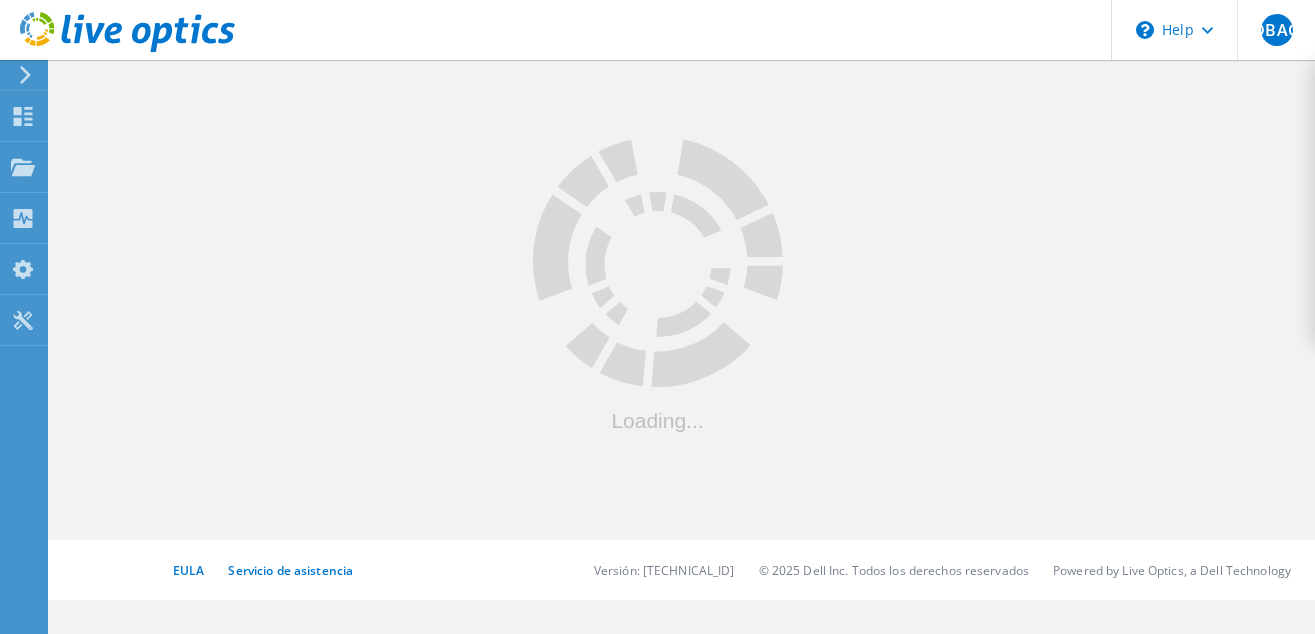 scroll, scrollTop: 0, scrollLeft: 0, axis: both 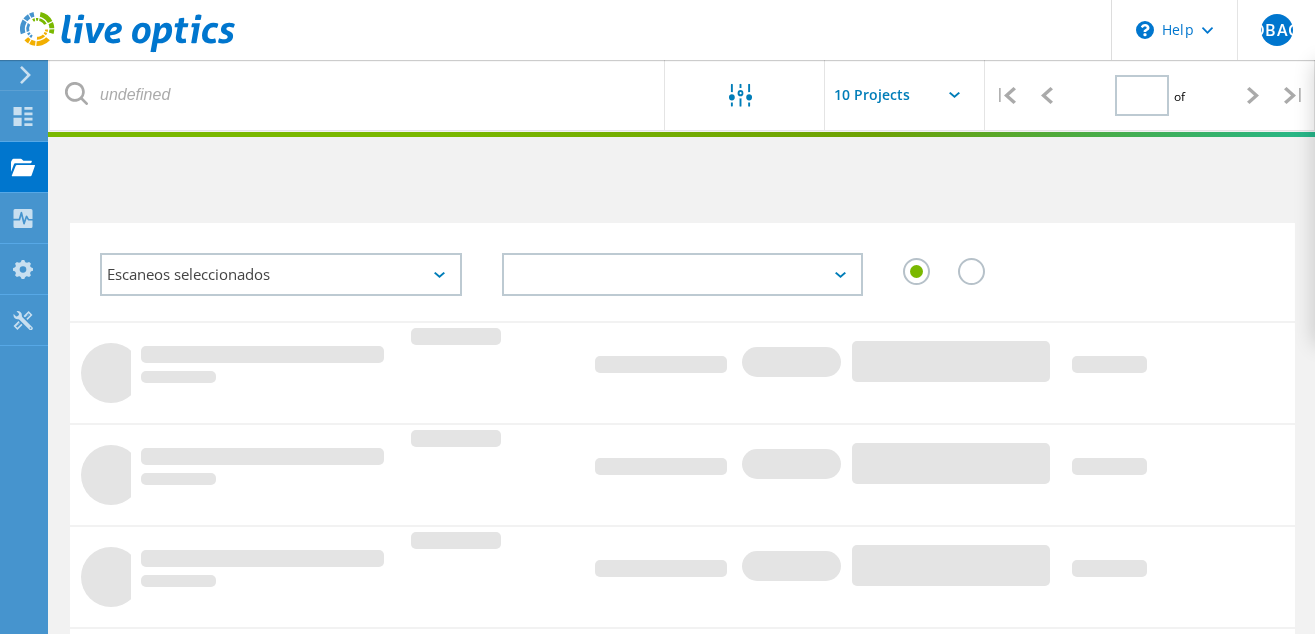 type on "1" 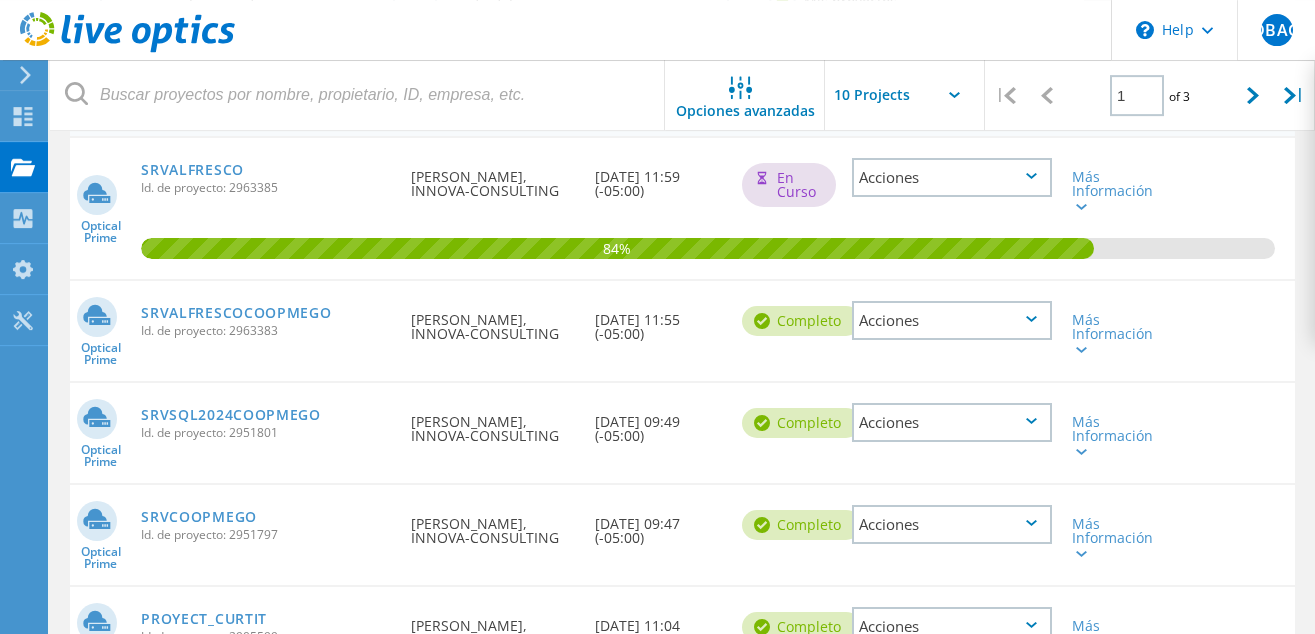 scroll, scrollTop: 306, scrollLeft: 0, axis: vertical 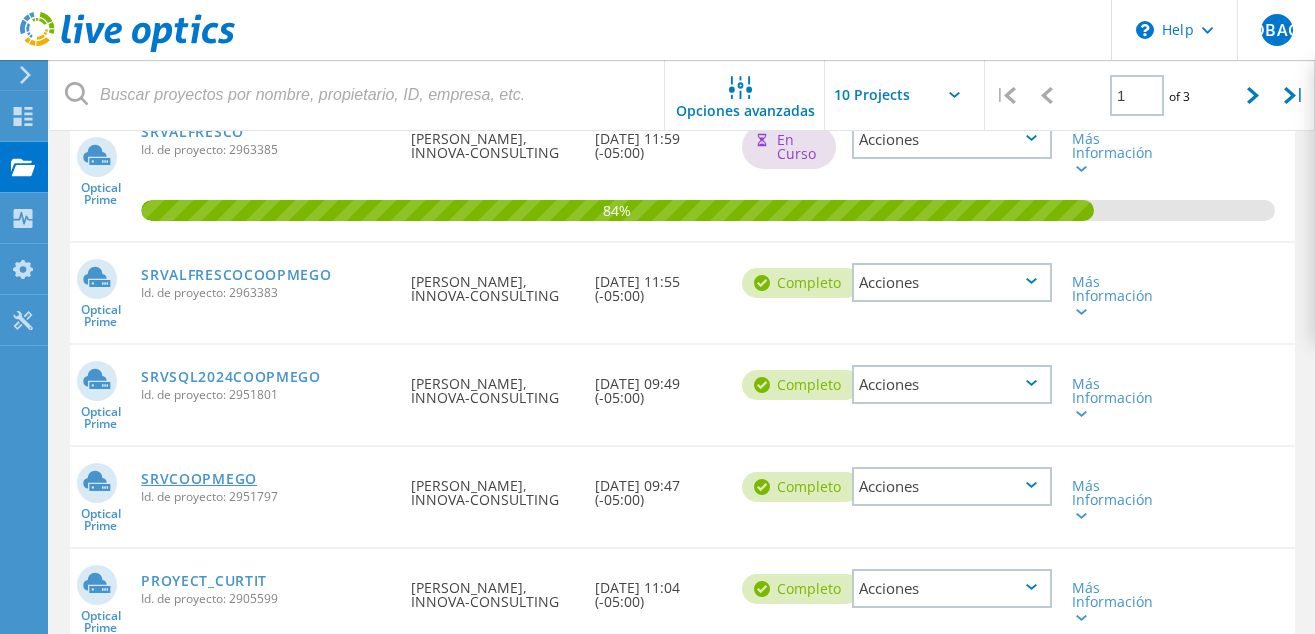 click on "SRVCOOPMEGO" 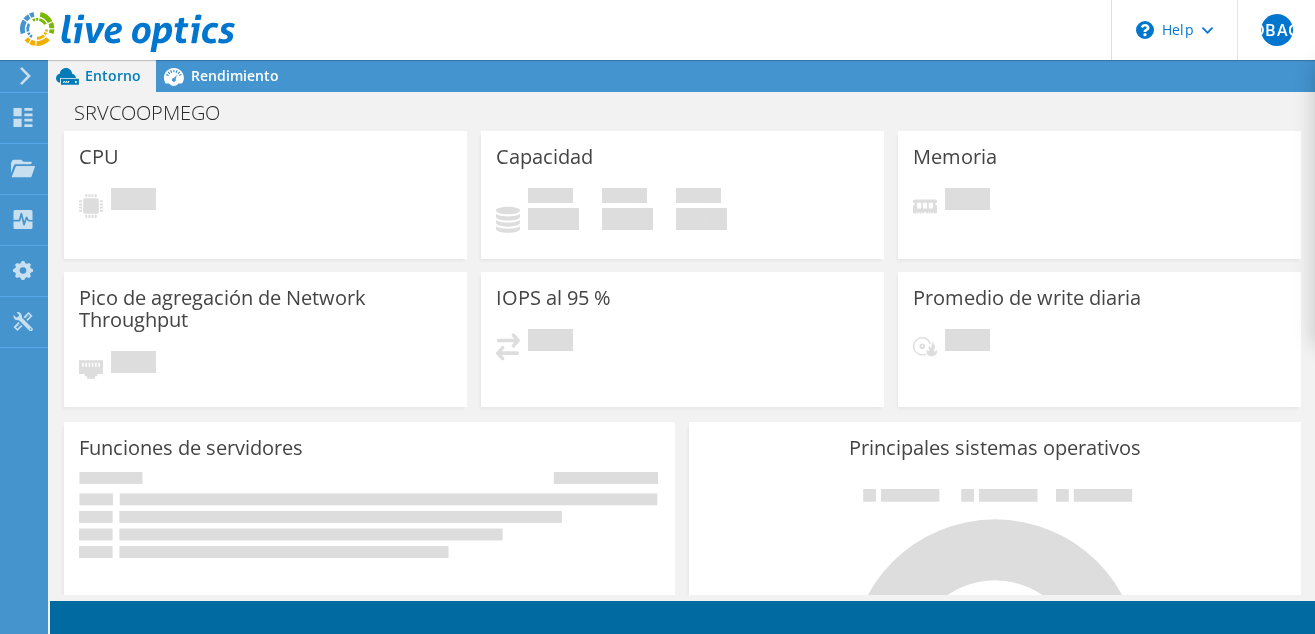 scroll, scrollTop: 0, scrollLeft: 0, axis: both 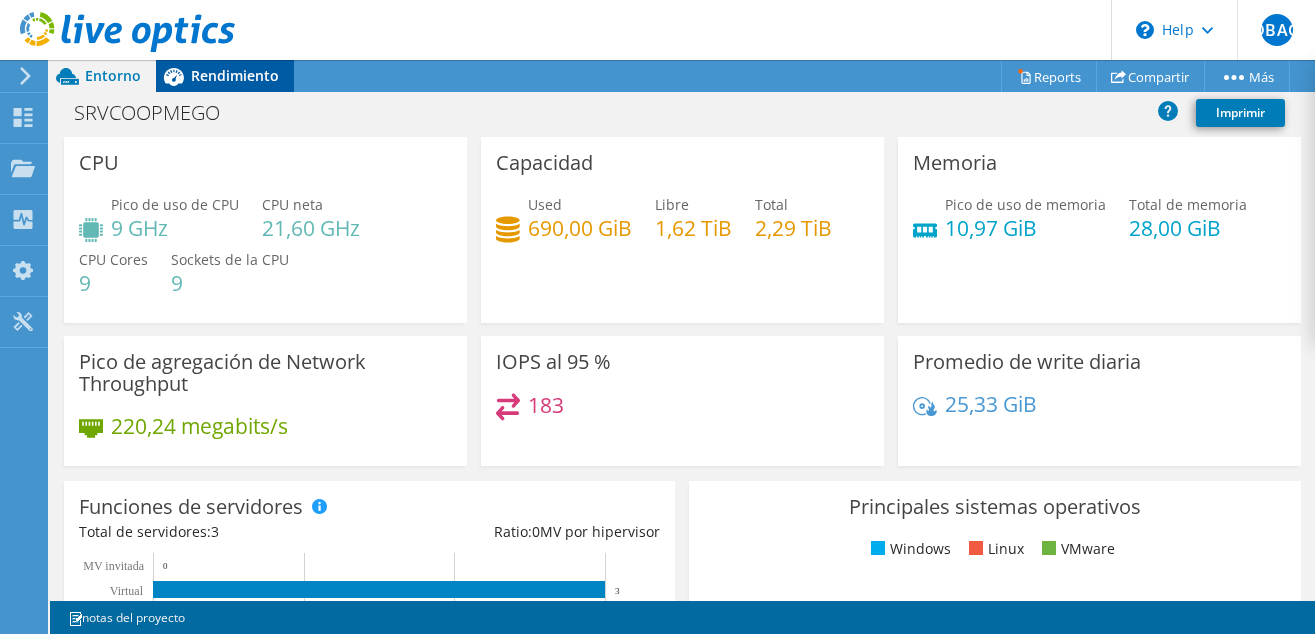 click on "Rendimiento" at bounding box center [235, 75] 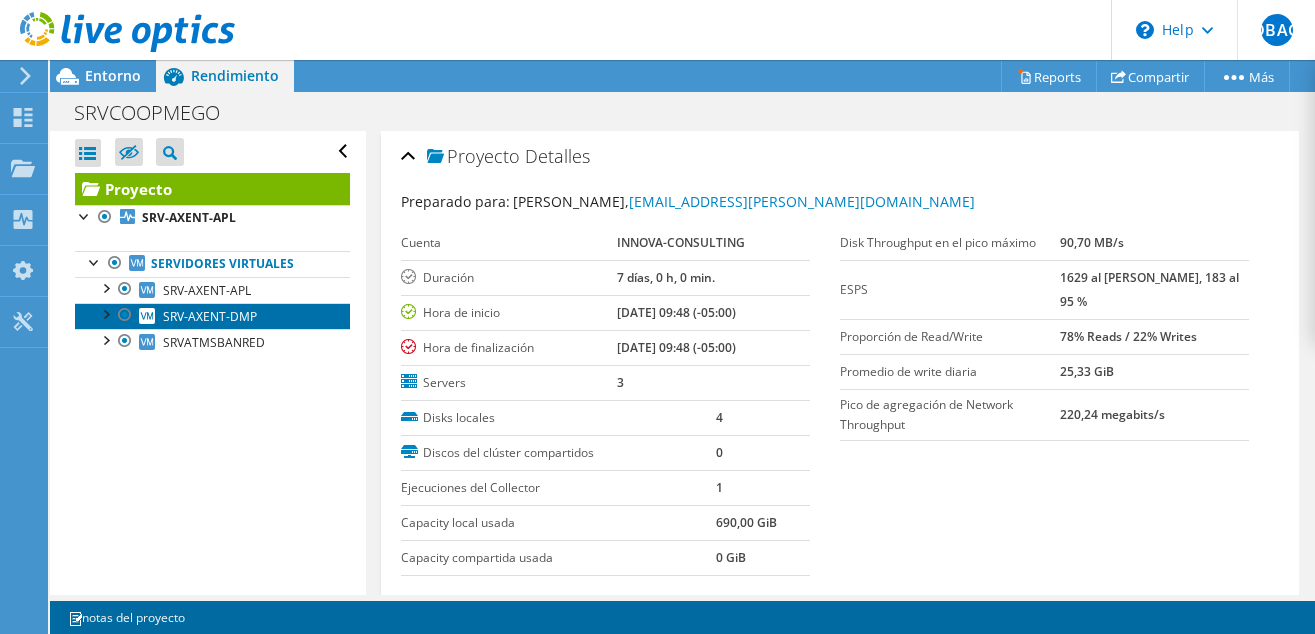 click on "SRV-AXENT-DMP" at bounding box center (212, 316) 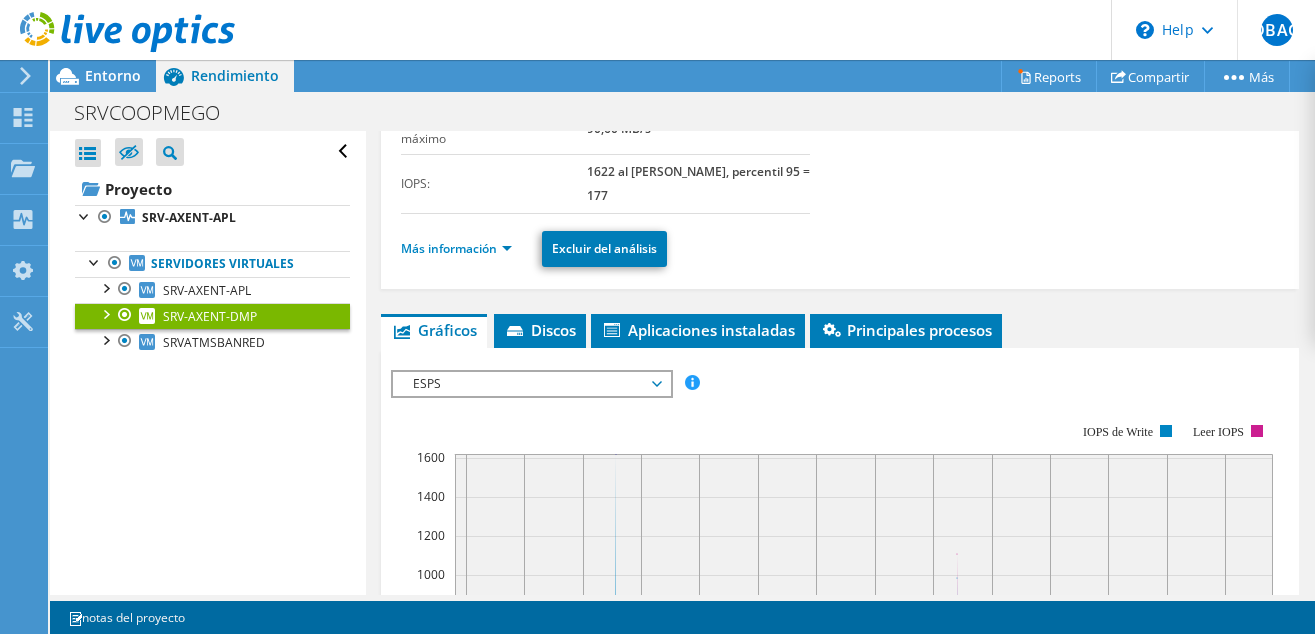 scroll, scrollTop: 306, scrollLeft: 0, axis: vertical 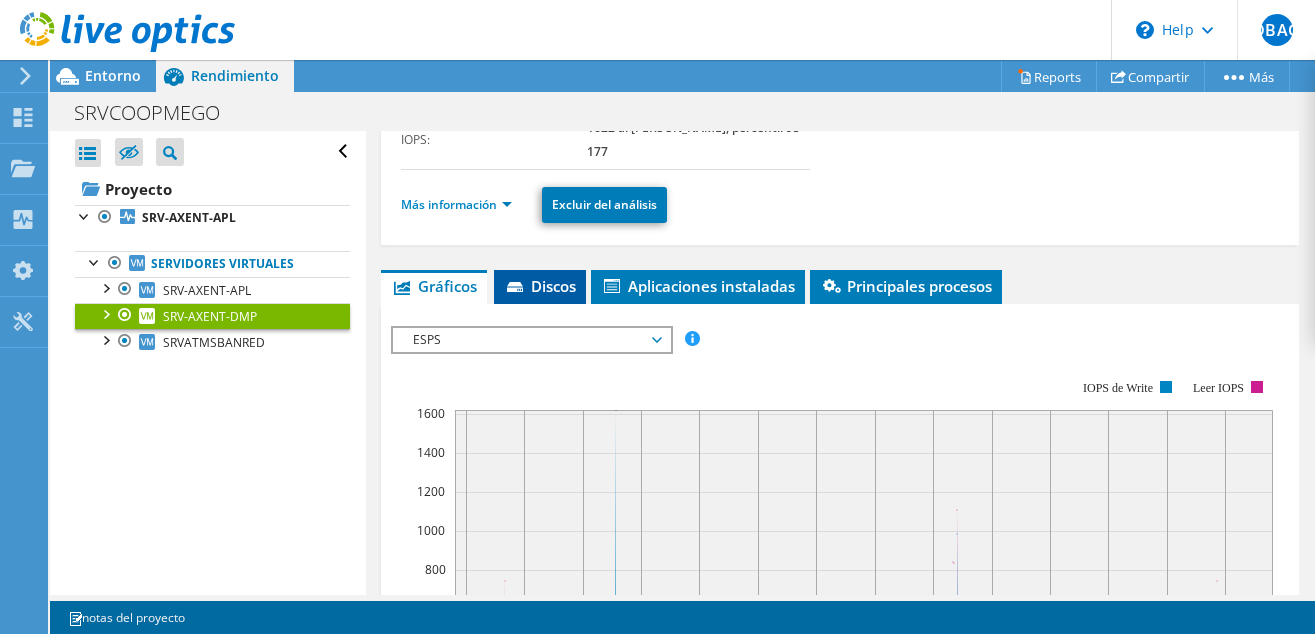click on "Discos" at bounding box center [540, 286] 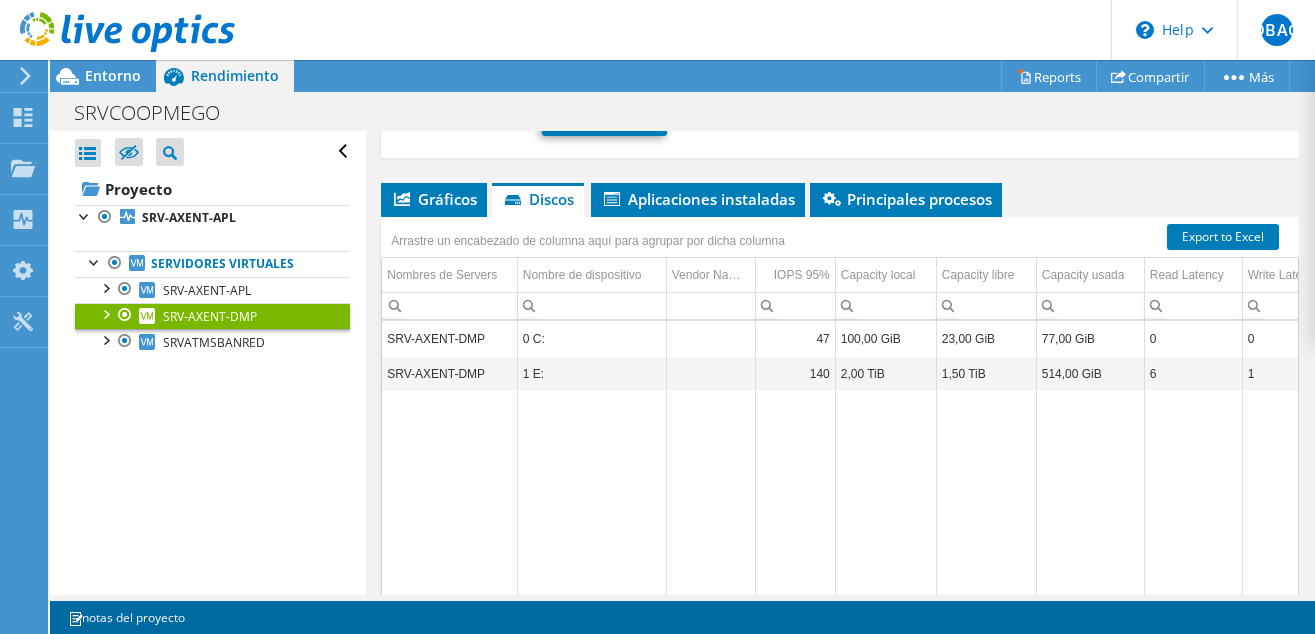 scroll, scrollTop: 510, scrollLeft: 0, axis: vertical 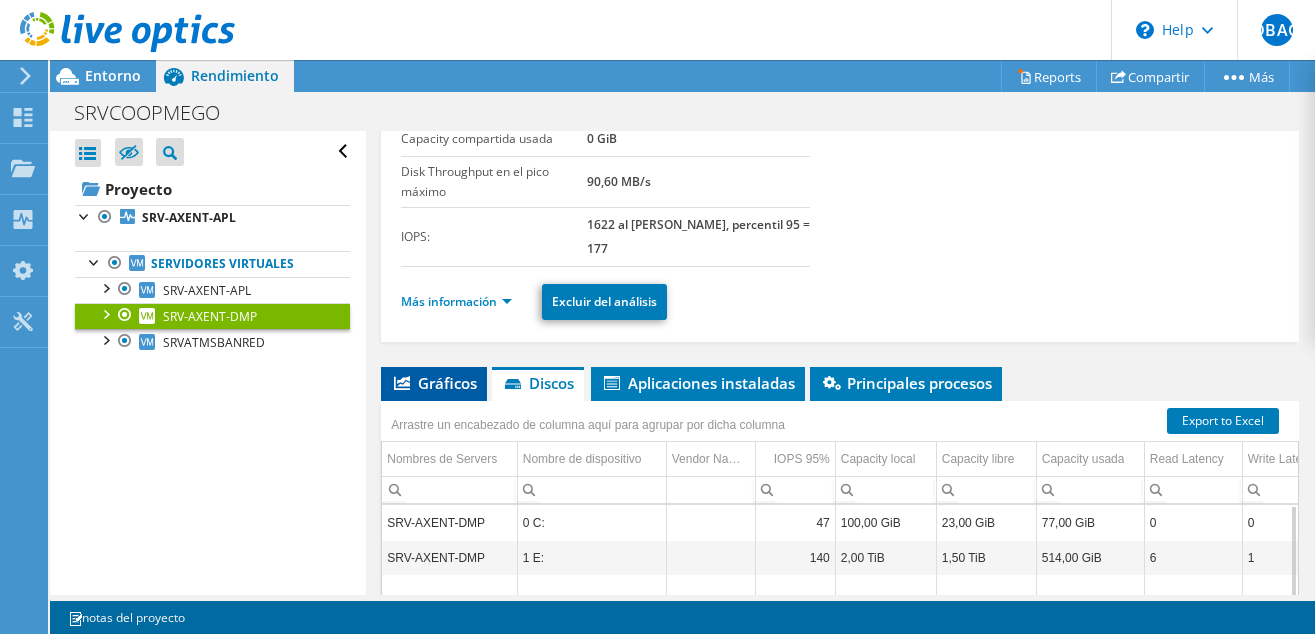 click on "Gráficos" at bounding box center [434, 383] 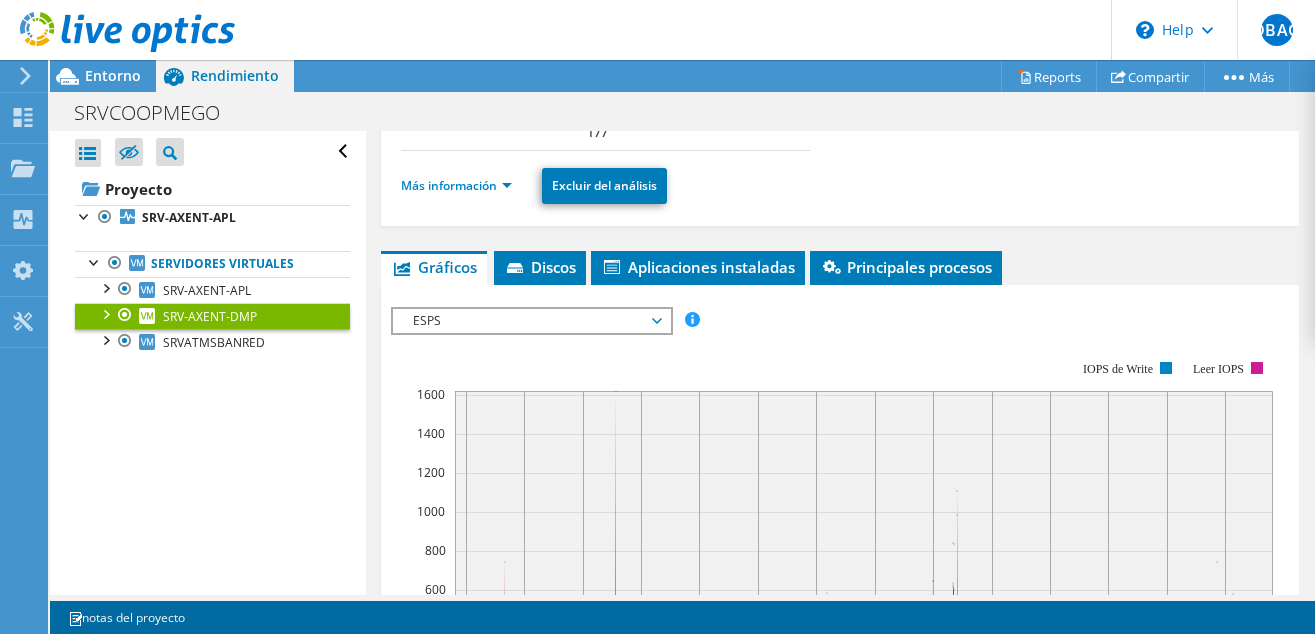 scroll, scrollTop: 413, scrollLeft: 0, axis: vertical 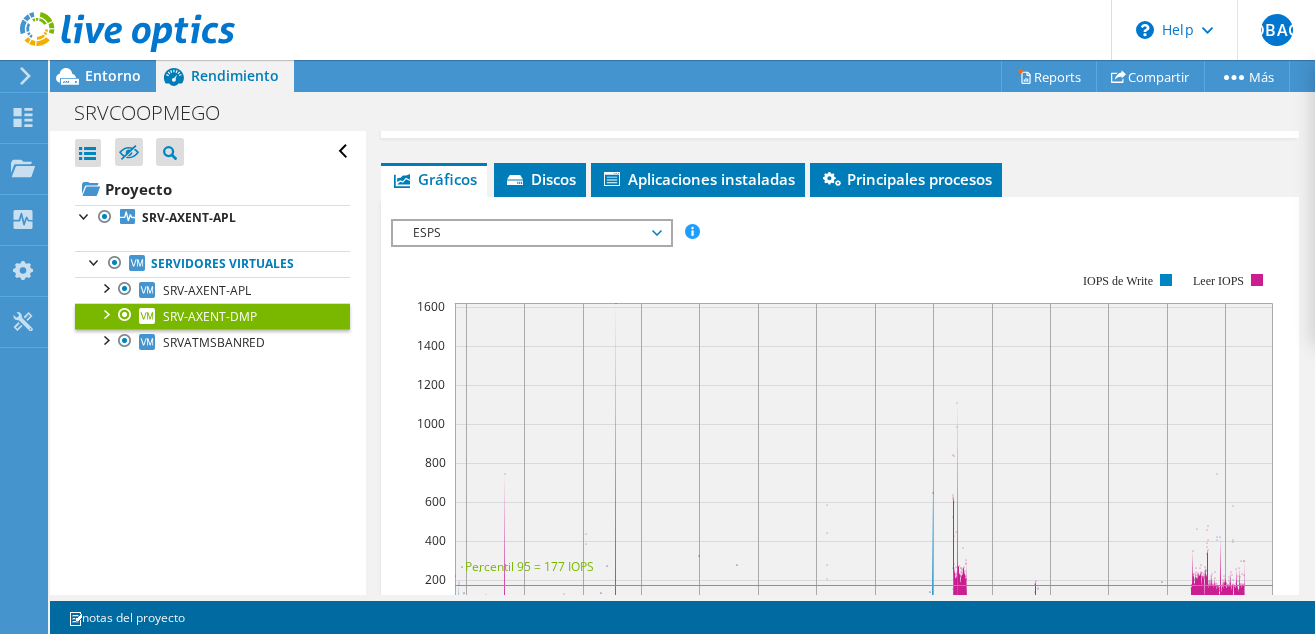 click on "ESPS" at bounding box center (531, 233) 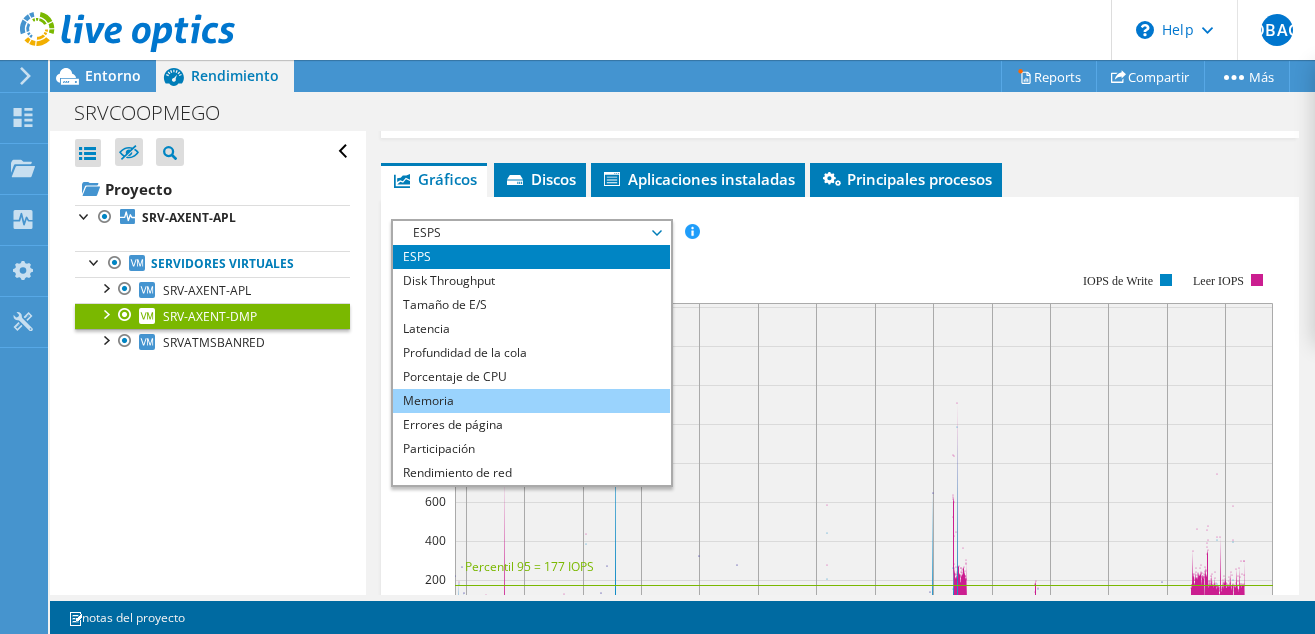 click on "Memoria" at bounding box center (531, 401) 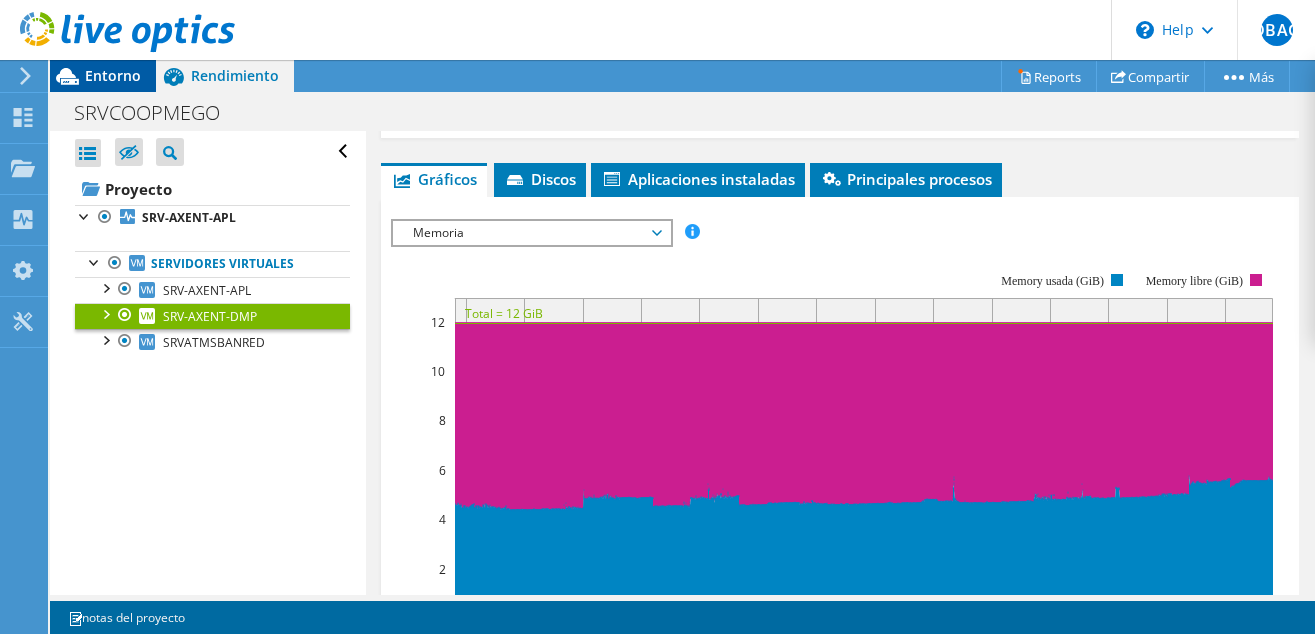 click on "Entorno" at bounding box center [113, 75] 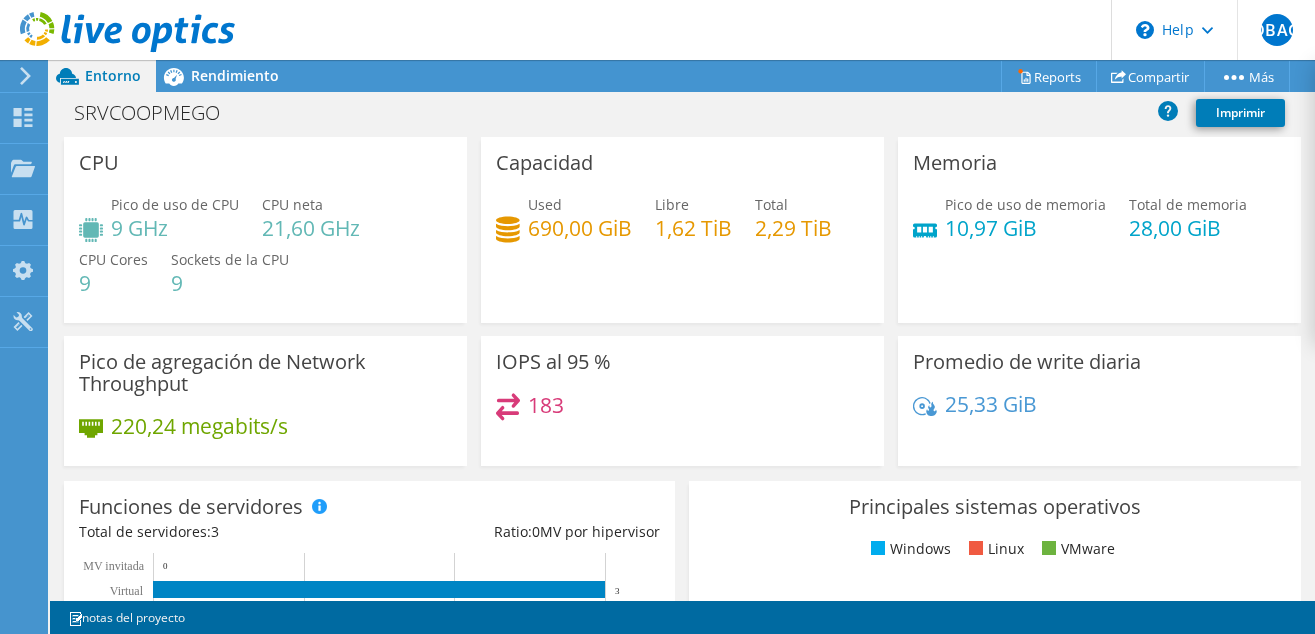 scroll, scrollTop: 413, scrollLeft: 0, axis: vertical 